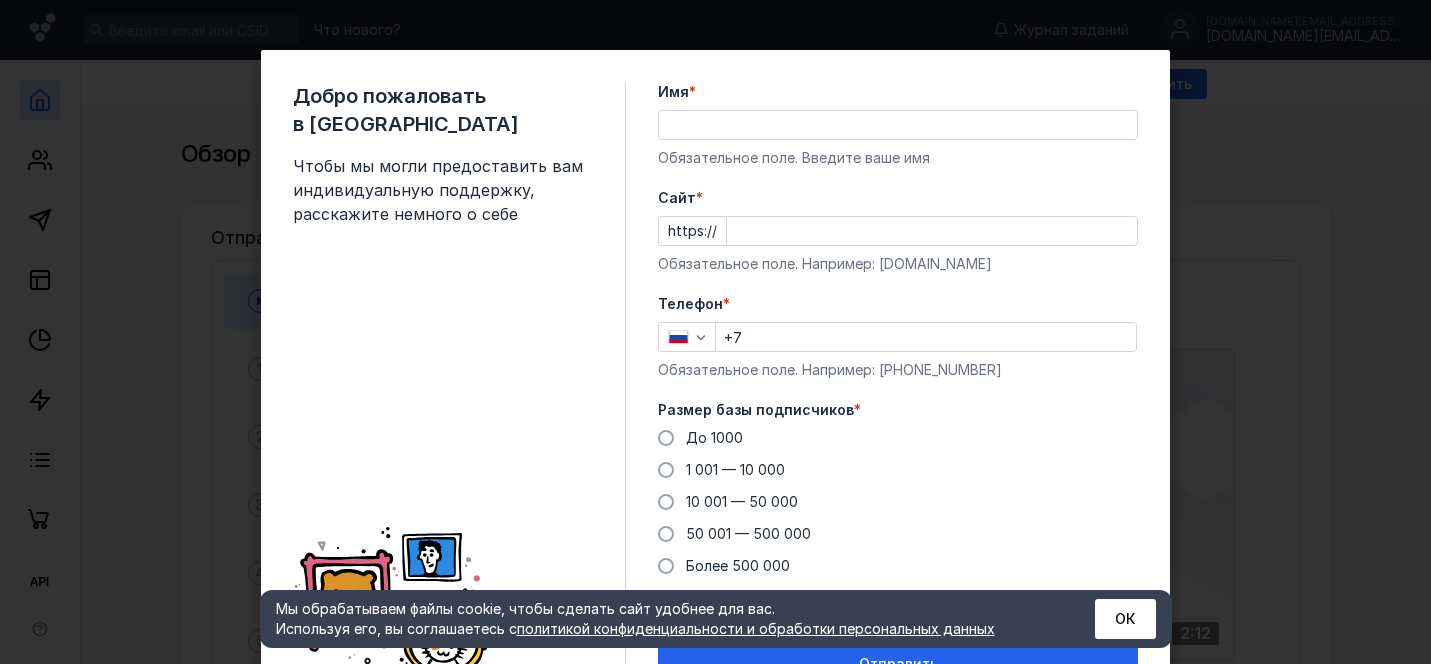 scroll, scrollTop: 0, scrollLeft: 0, axis: both 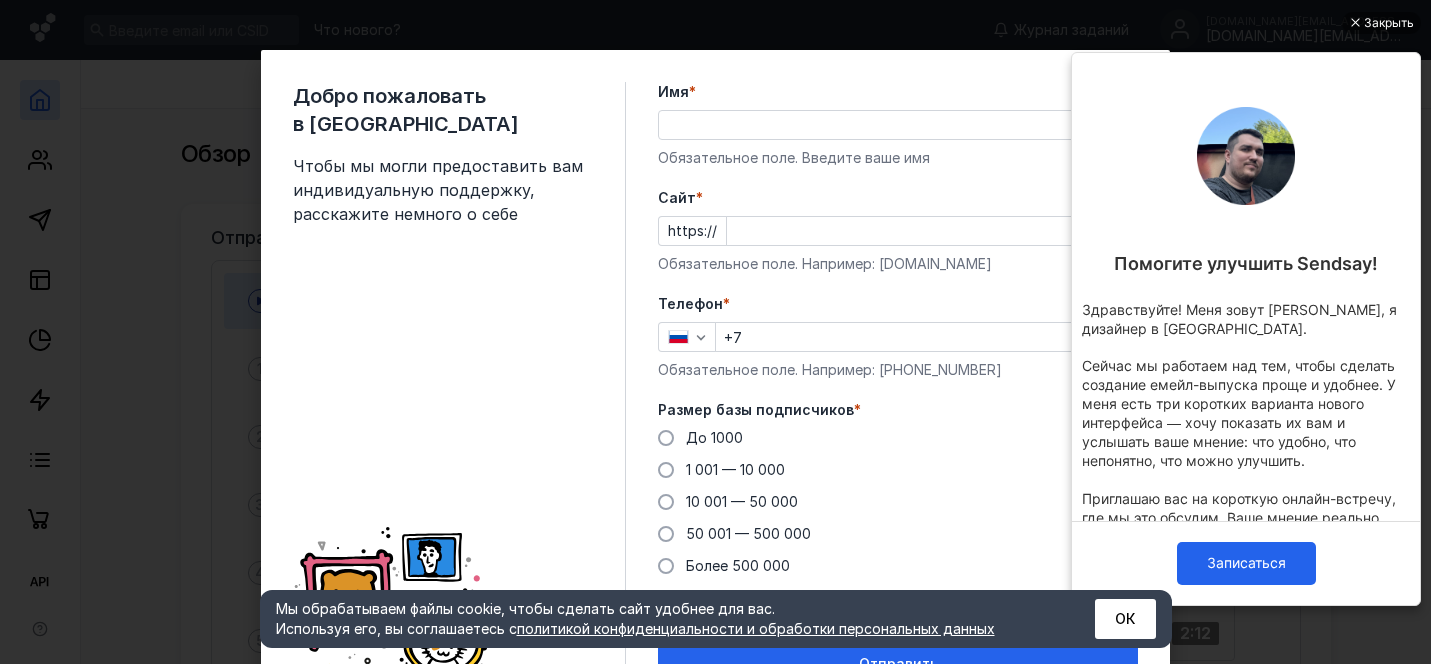 click on "Имя  * Обязательное поле. Введите ваше имя" at bounding box center [898, 125] 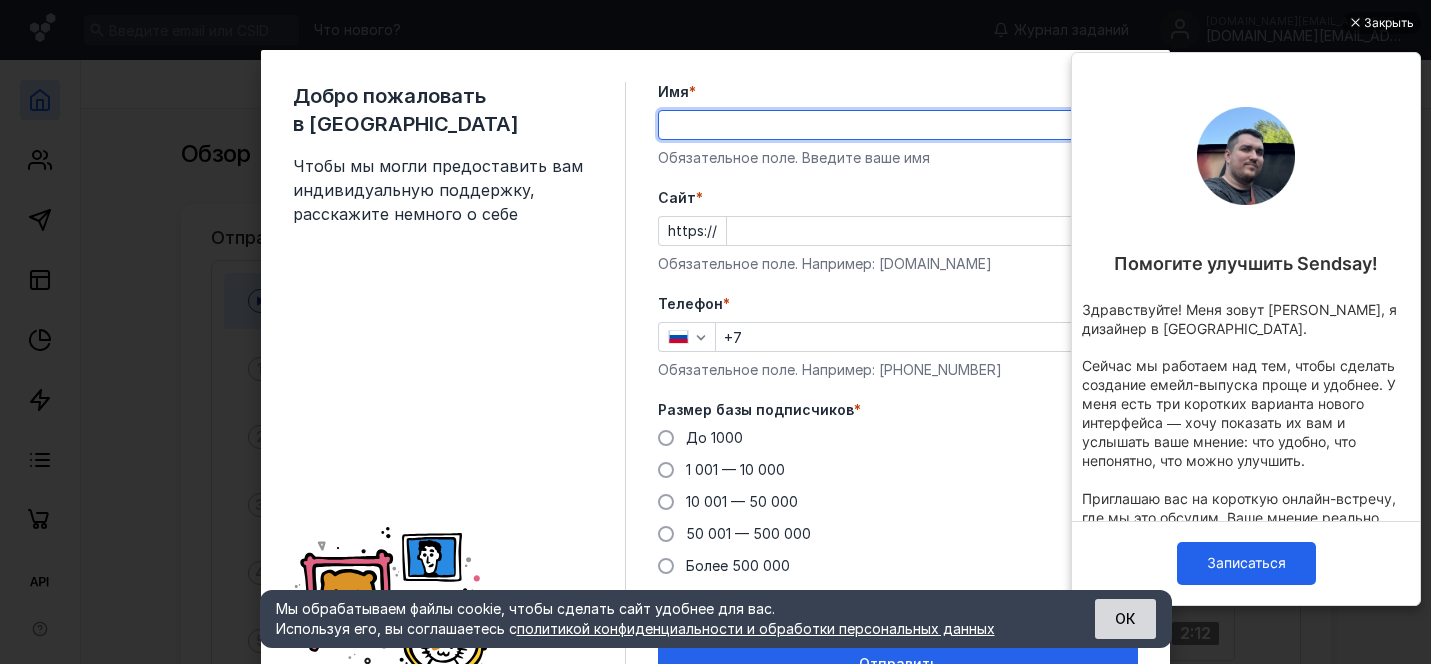 click on "ОК" at bounding box center (1125, 619) 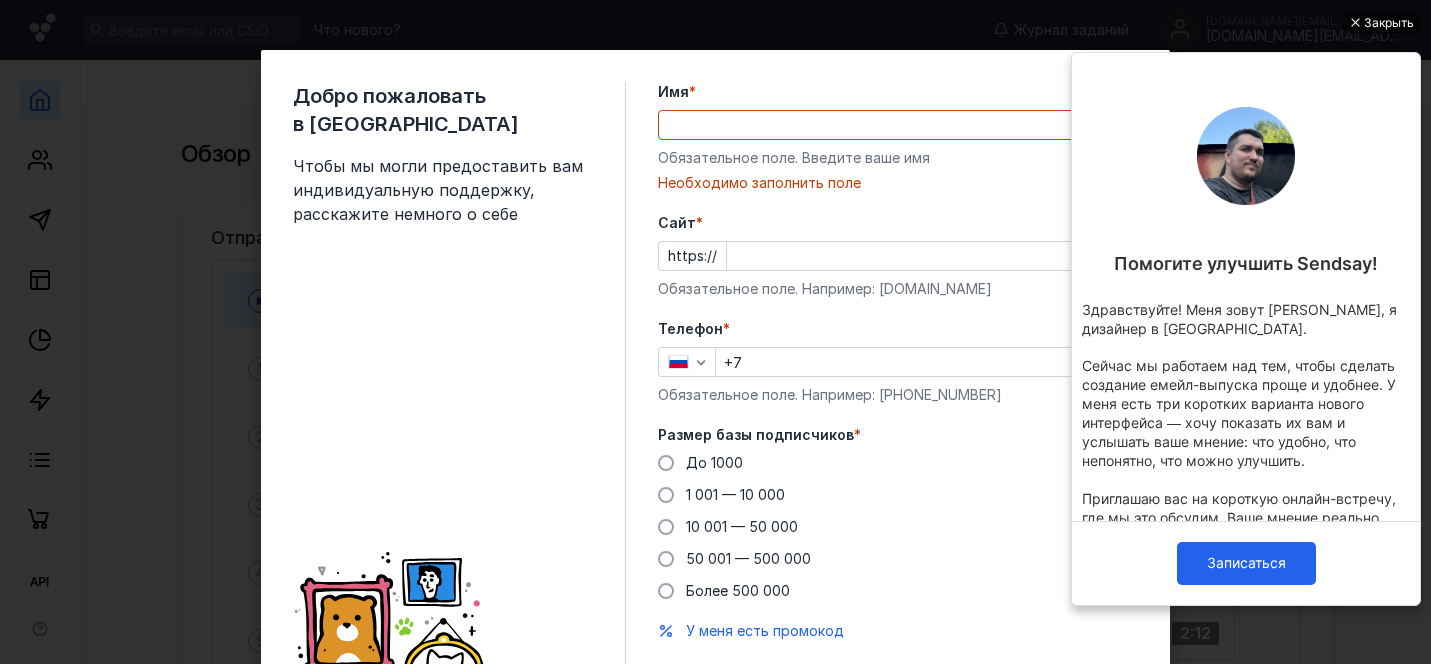 click on "Имя  *" at bounding box center [898, 125] 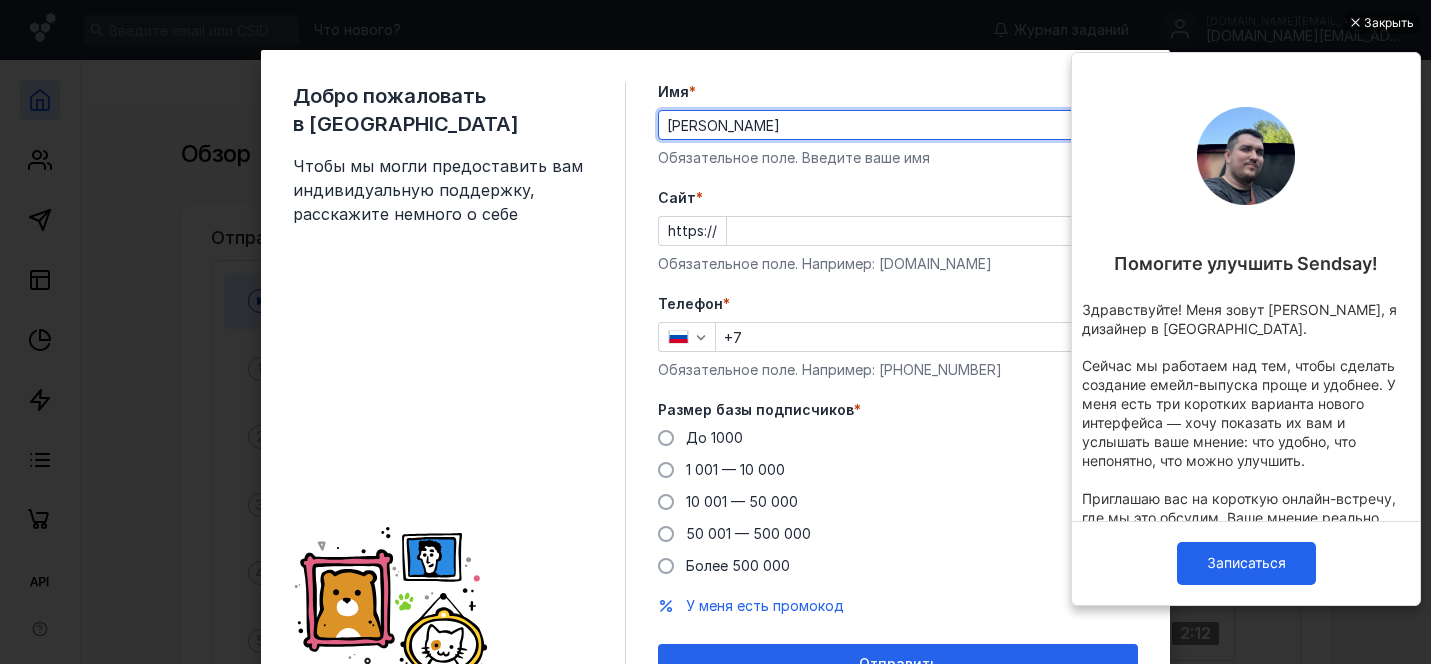 type on "[PERSON_NAME]" 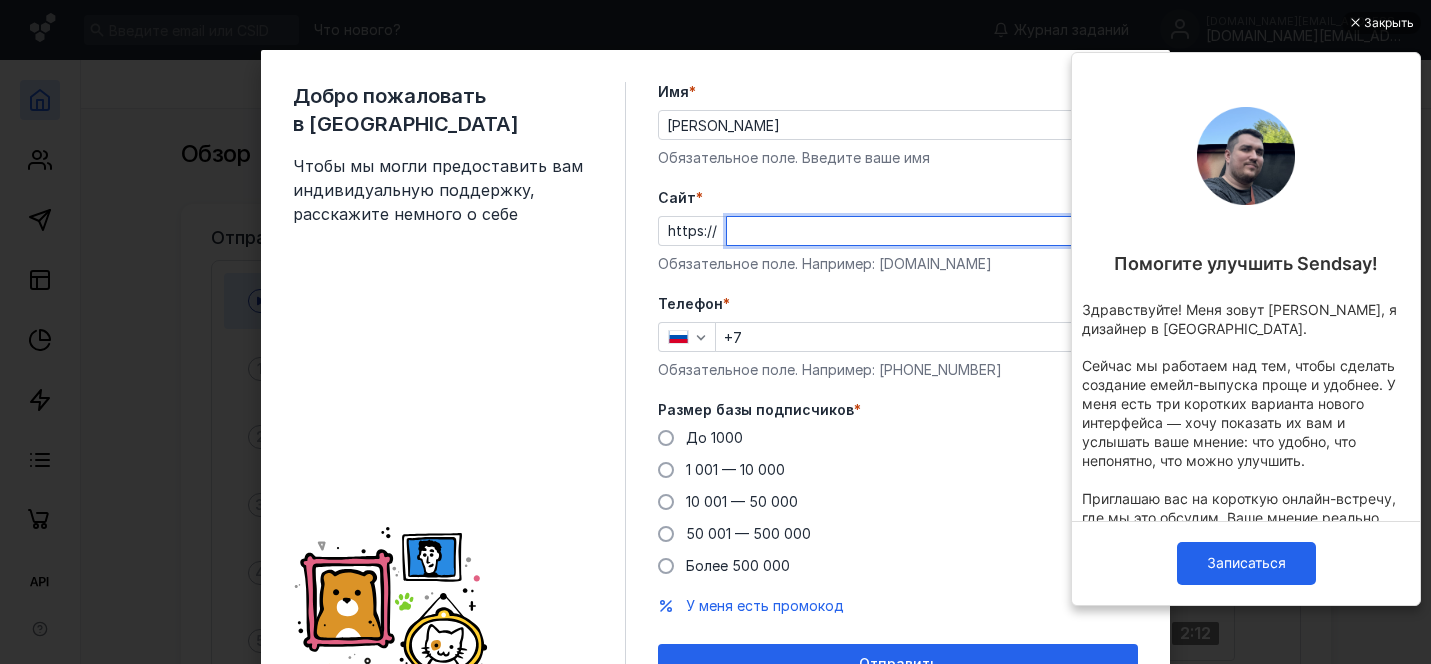 click on "Cайт  *" at bounding box center (932, 231) 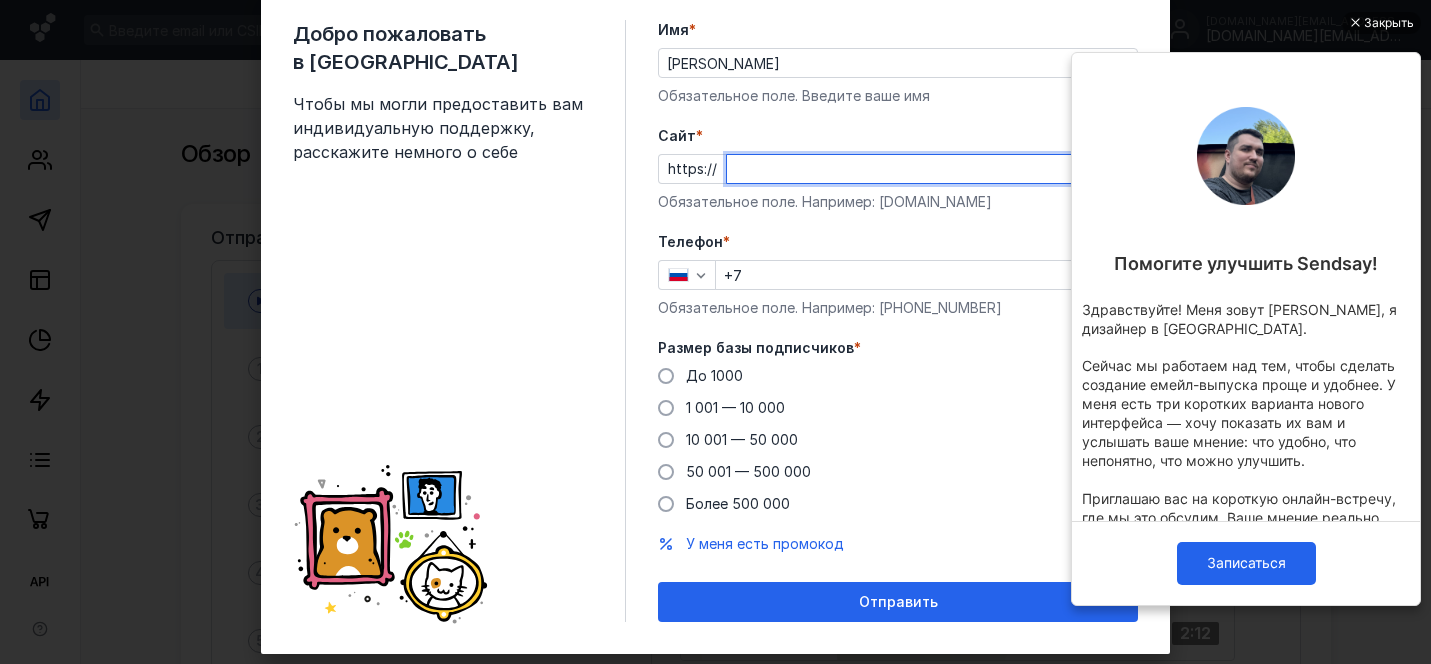scroll, scrollTop: 102, scrollLeft: 0, axis: vertical 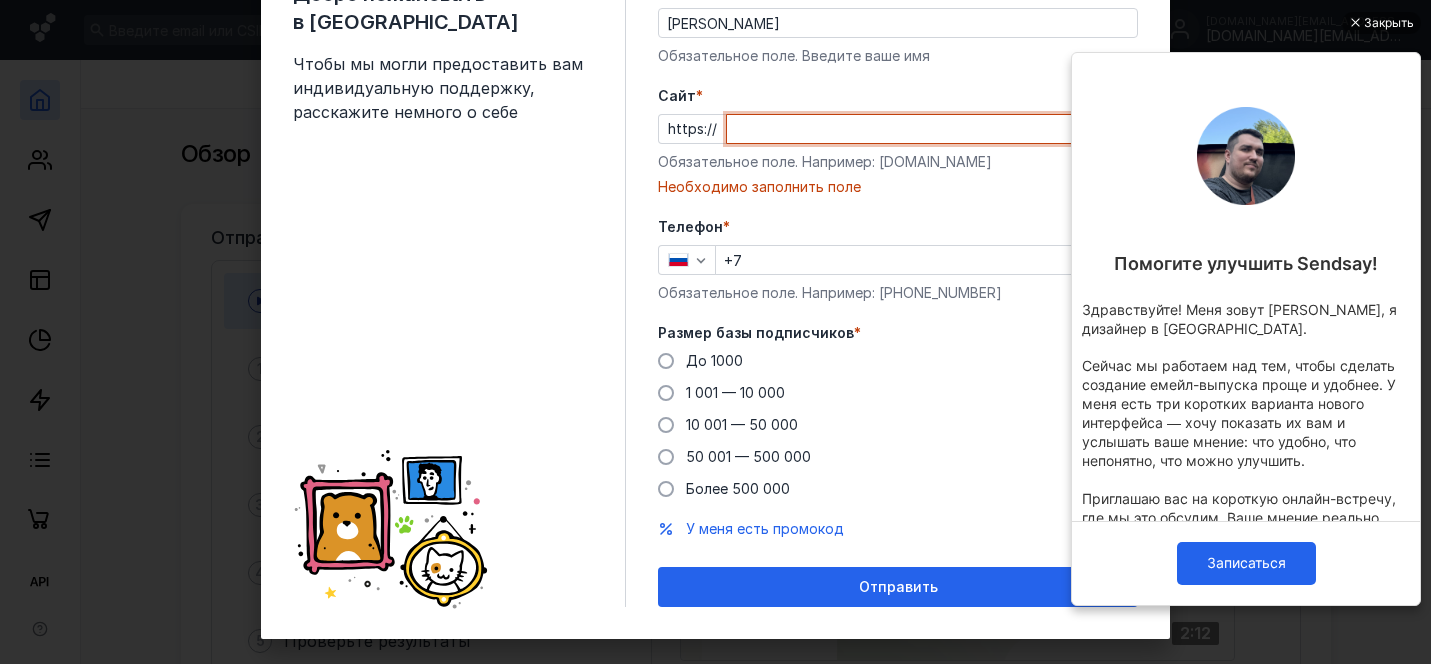 paste on "[DOMAIN_NAME][URL]" 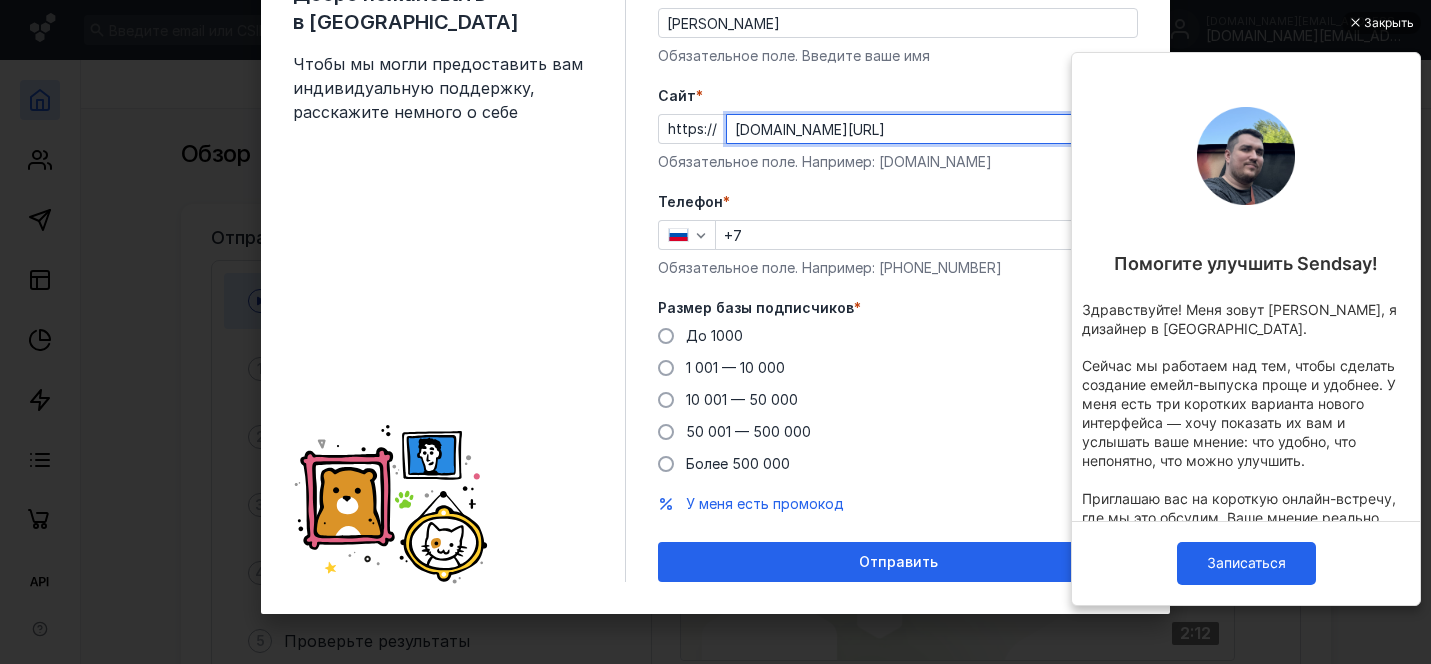 type on "[DOMAIN_NAME][URL]" 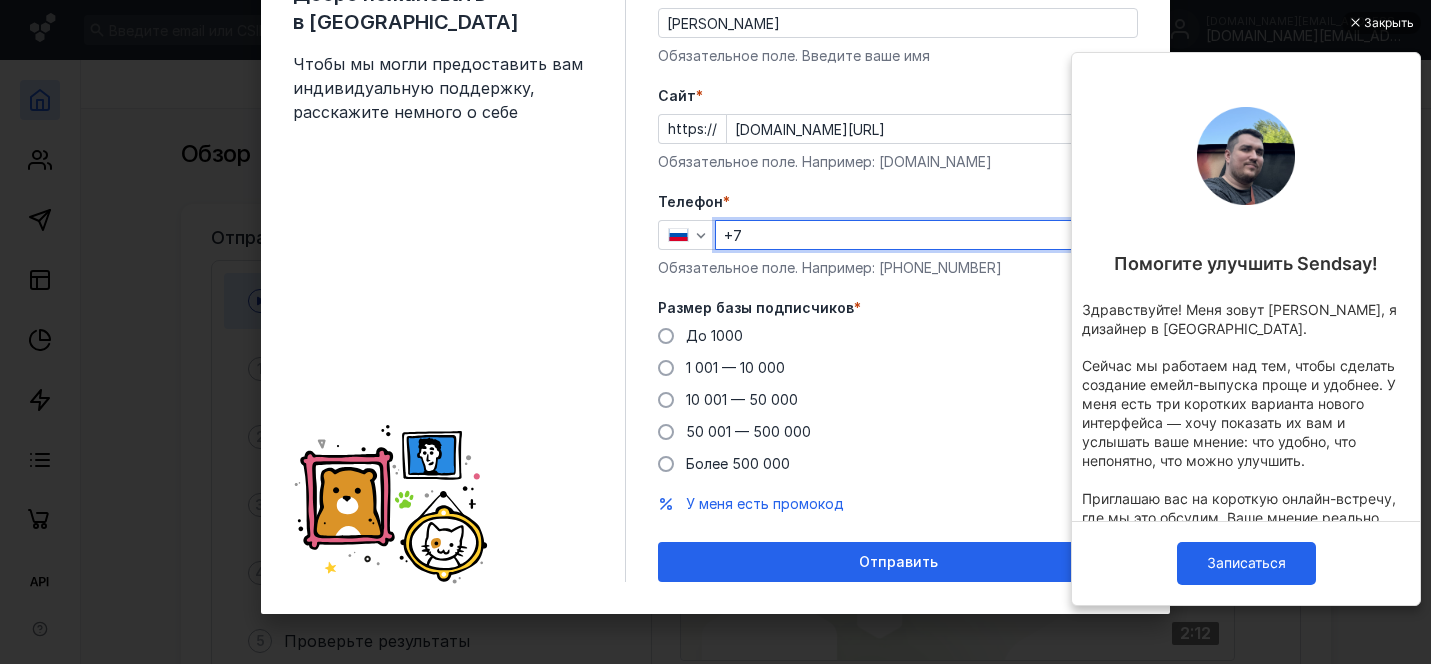 click on "+7" at bounding box center (926, 235) 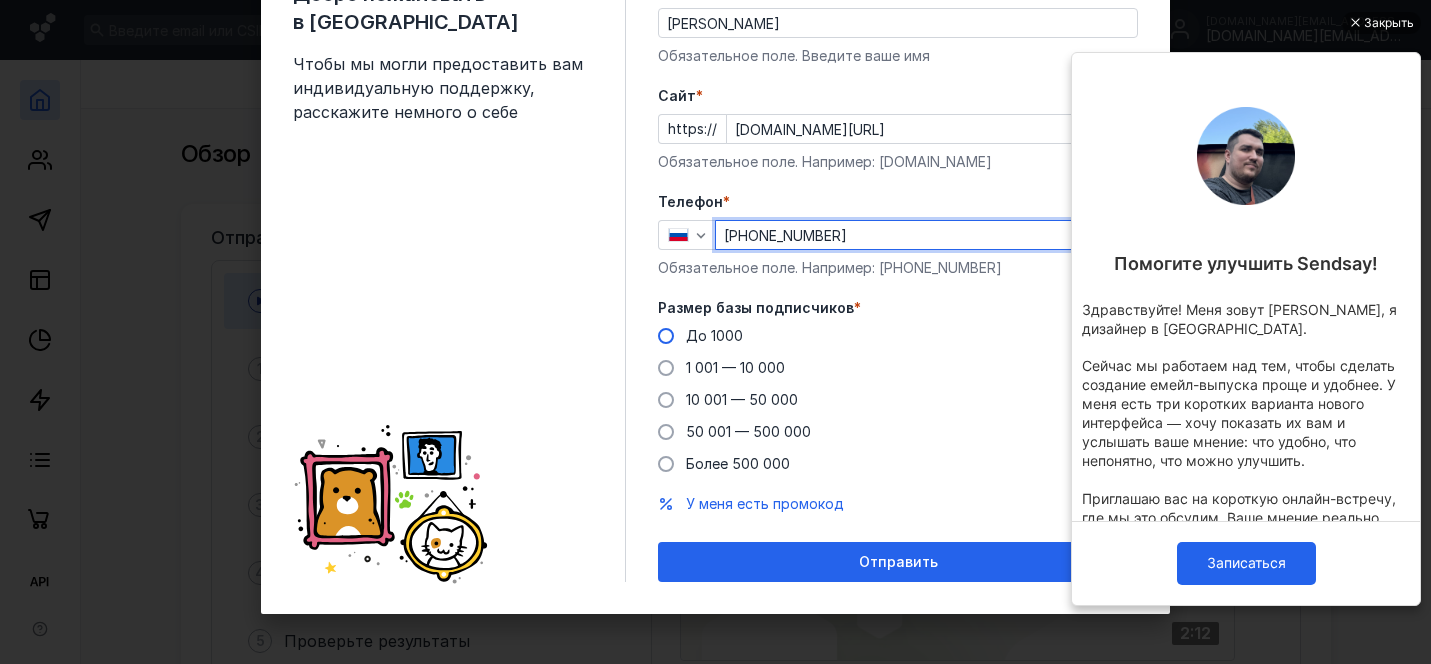 type on "[PHONE_NUMBER]" 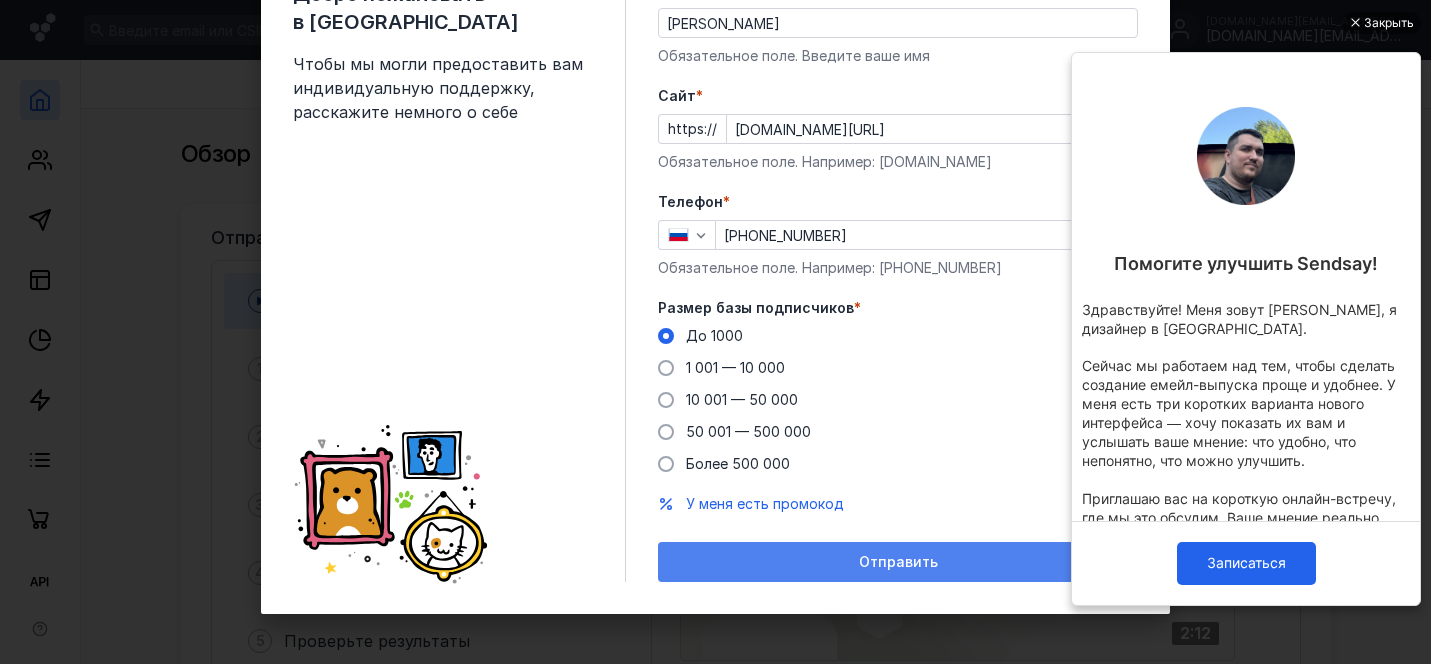 click on "Отправить" at bounding box center [898, 562] 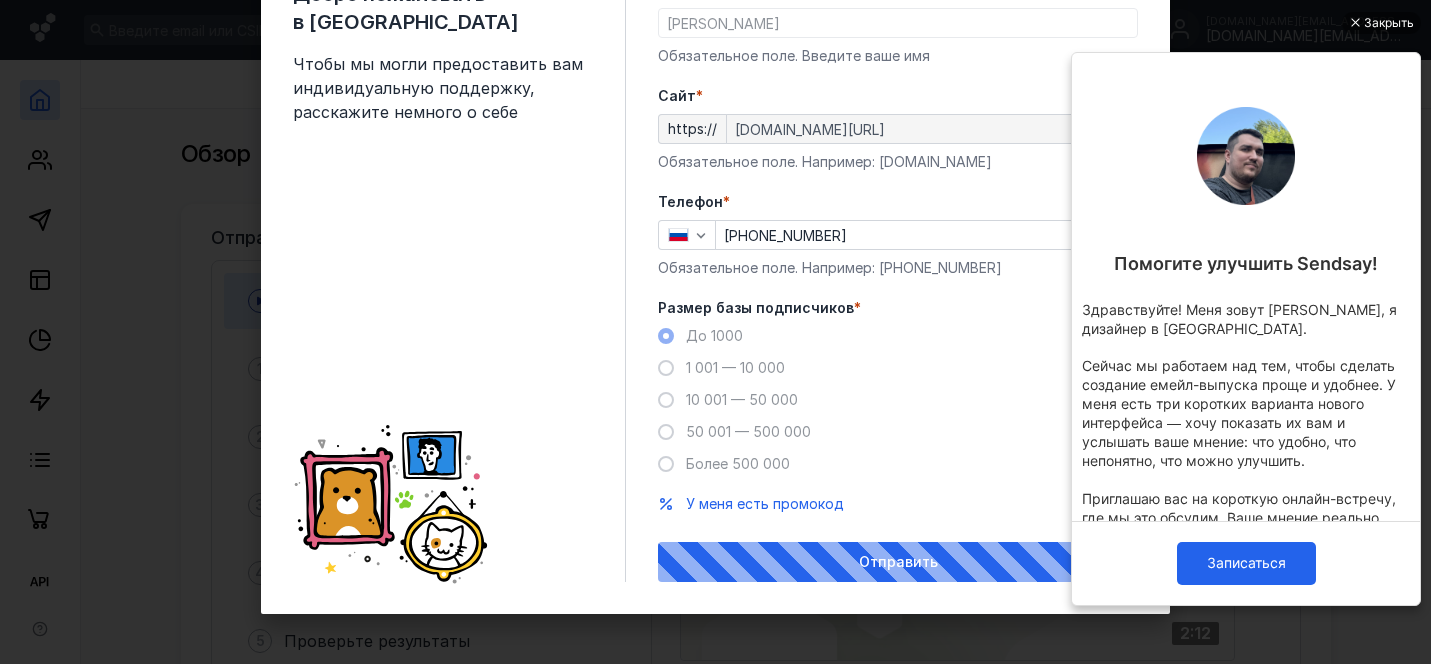 scroll, scrollTop: 0, scrollLeft: 0, axis: both 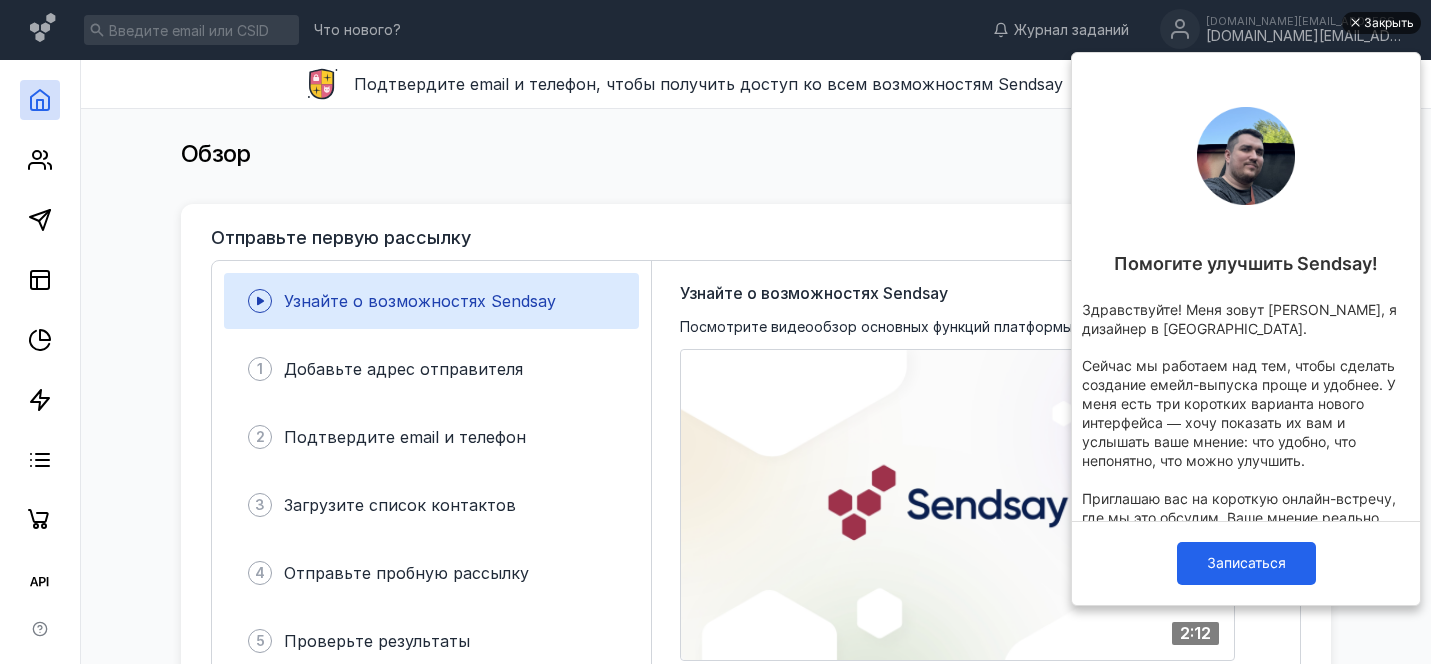 click on "Закрыть" at bounding box center (1389, 23) 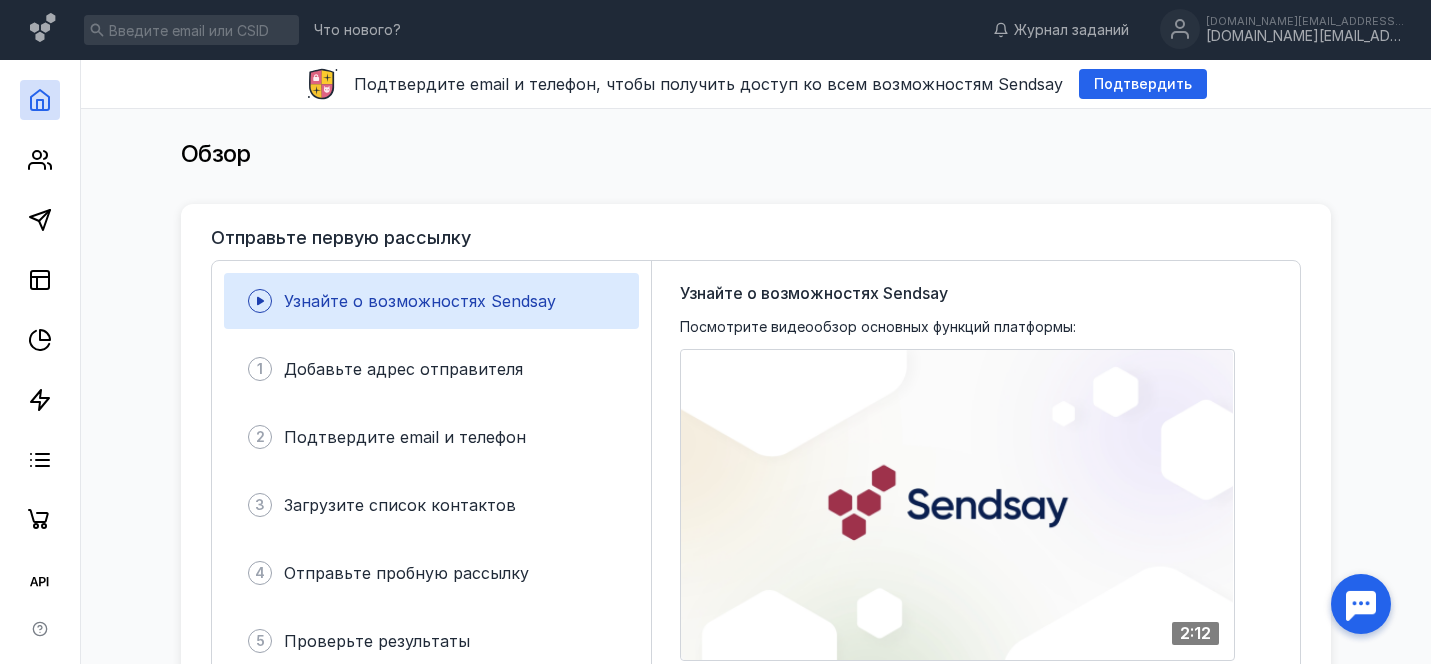 scroll, scrollTop: 0, scrollLeft: 0, axis: both 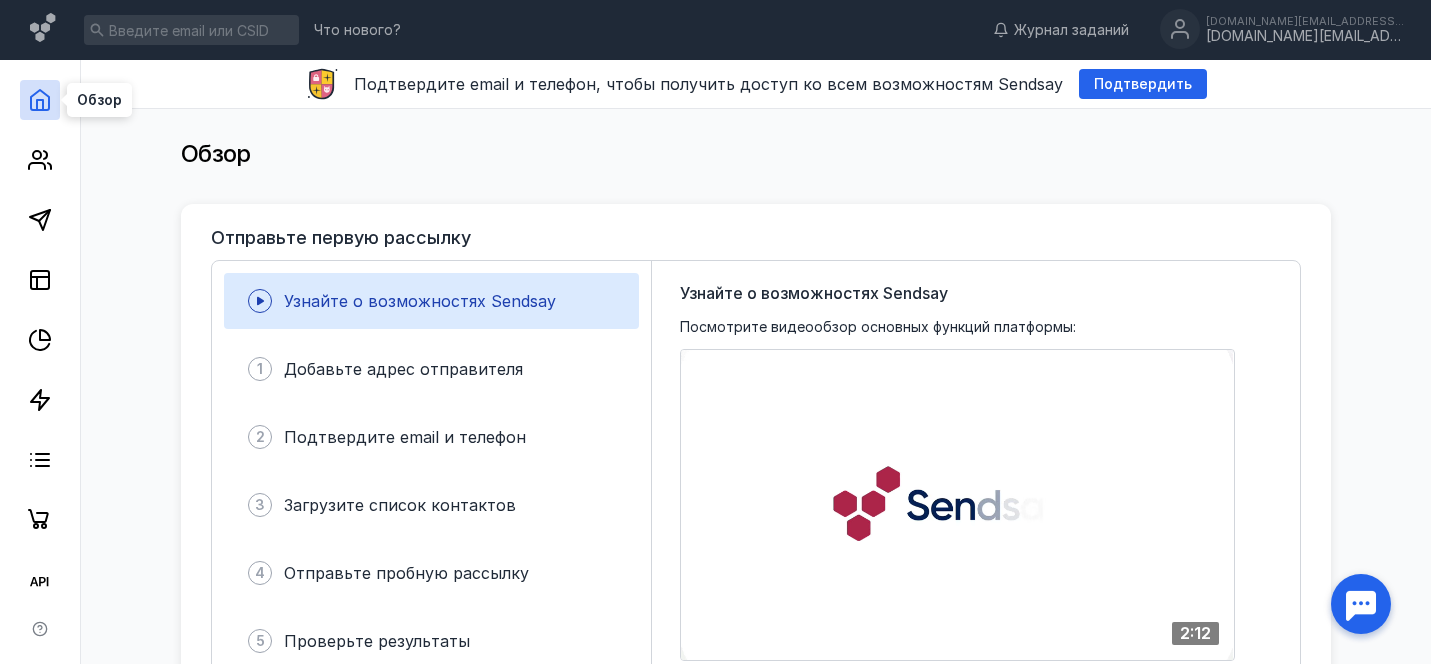 click 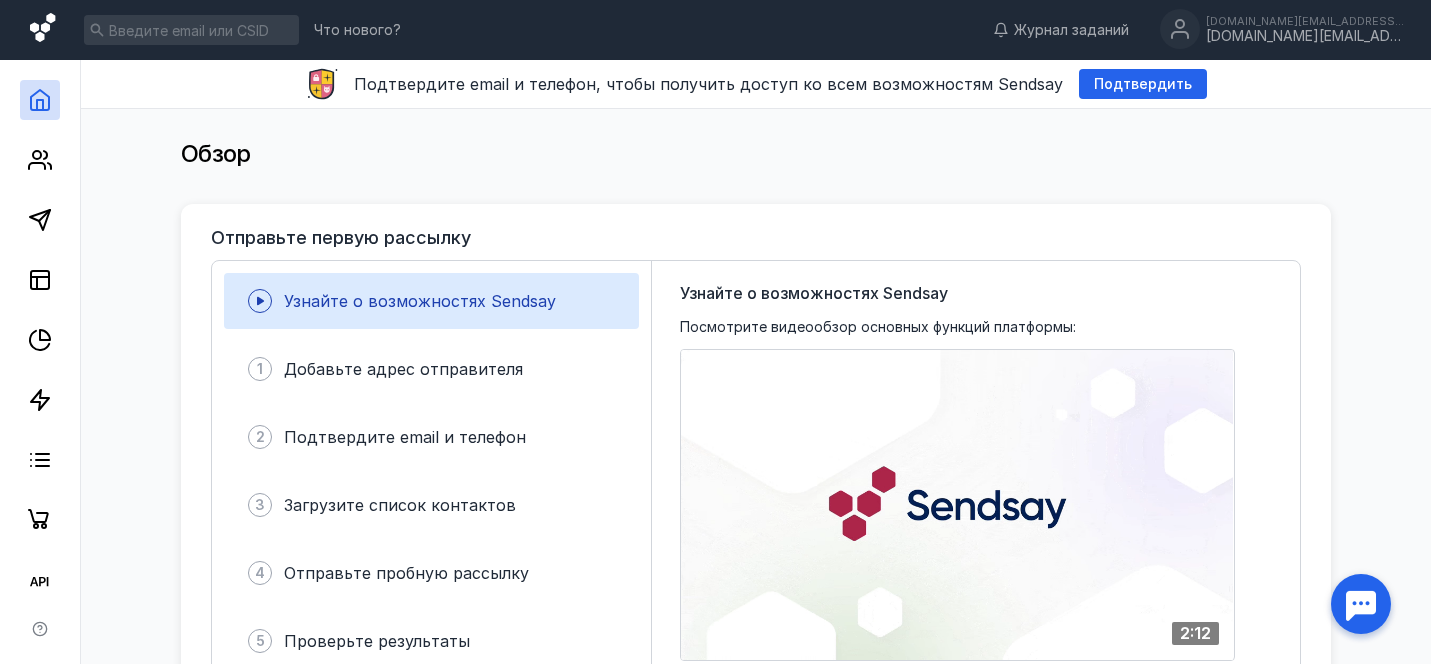 click 